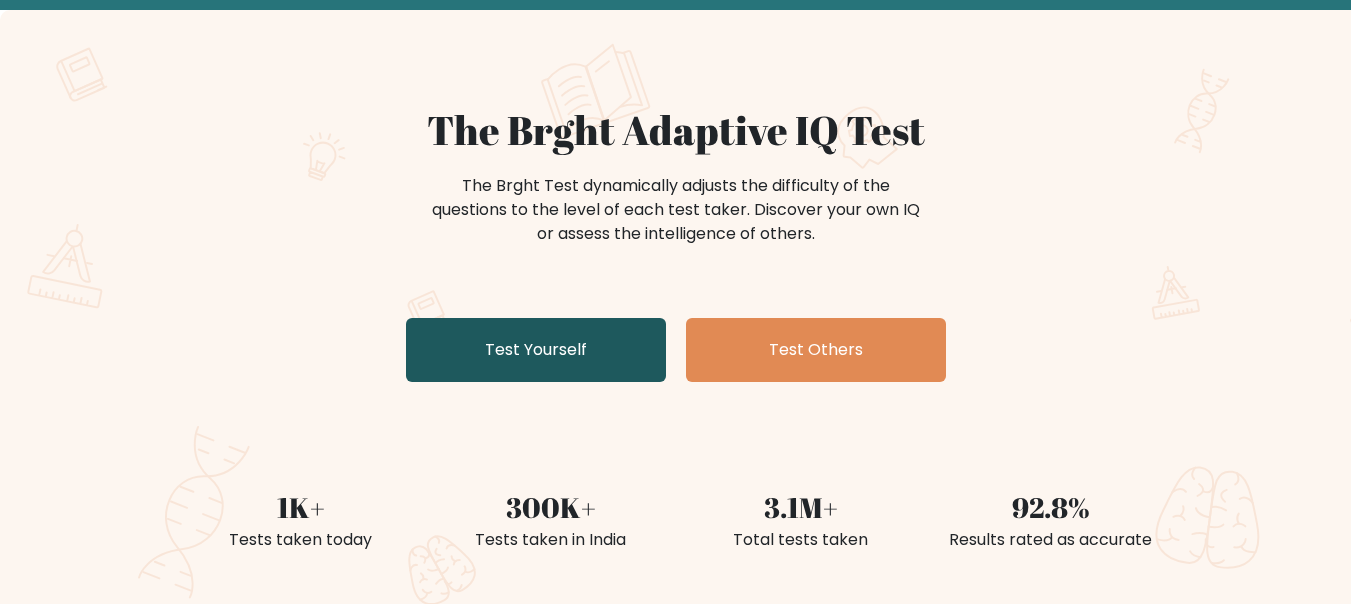 click on "Test Yourself" at bounding box center (536, 350) 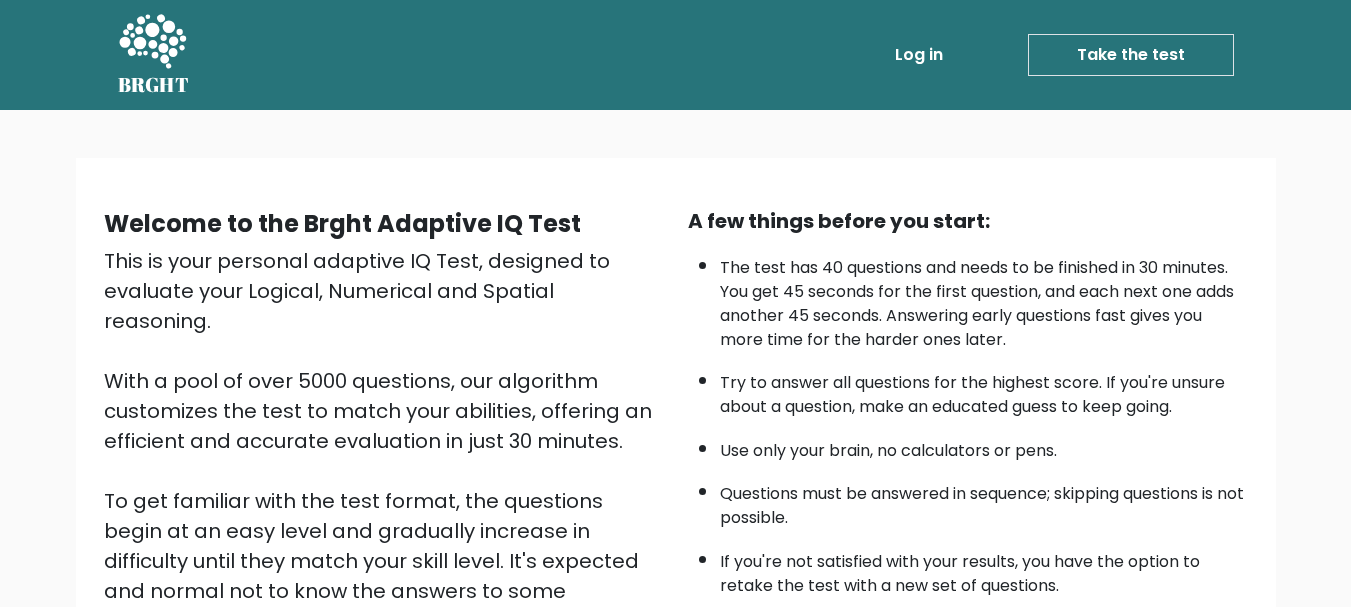 click on "Take the test" at bounding box center (1131, 55) 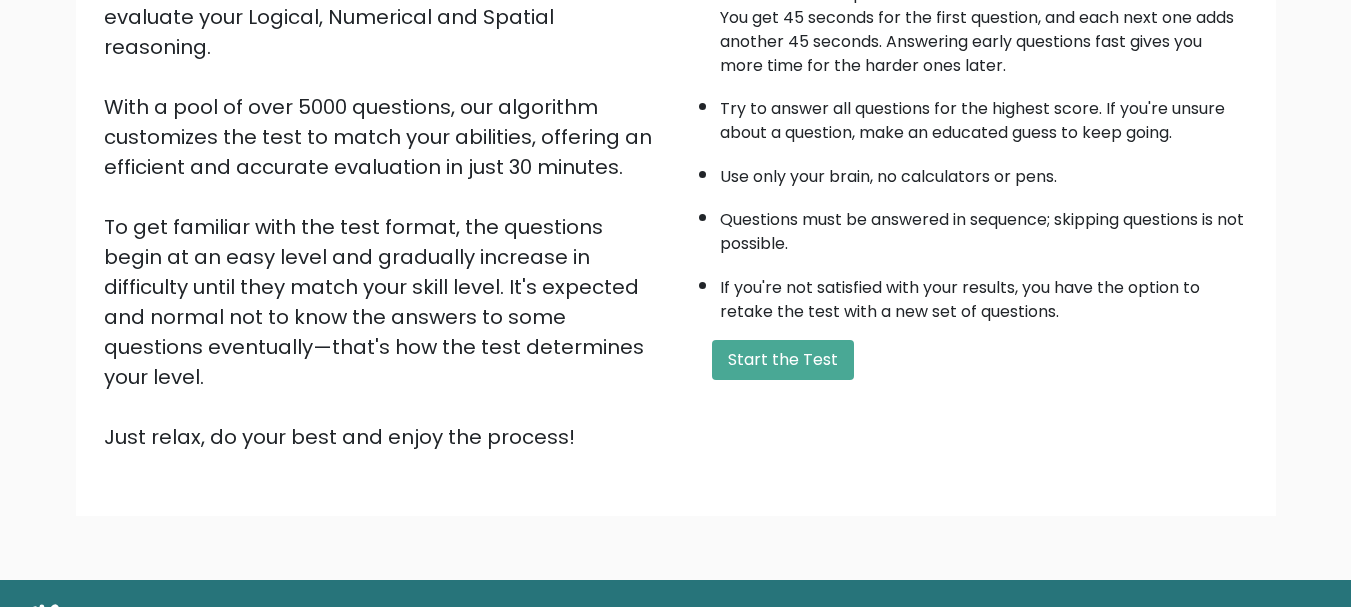 scroll, scrollTop: 309, scrollLeft: 0, axis: vertical 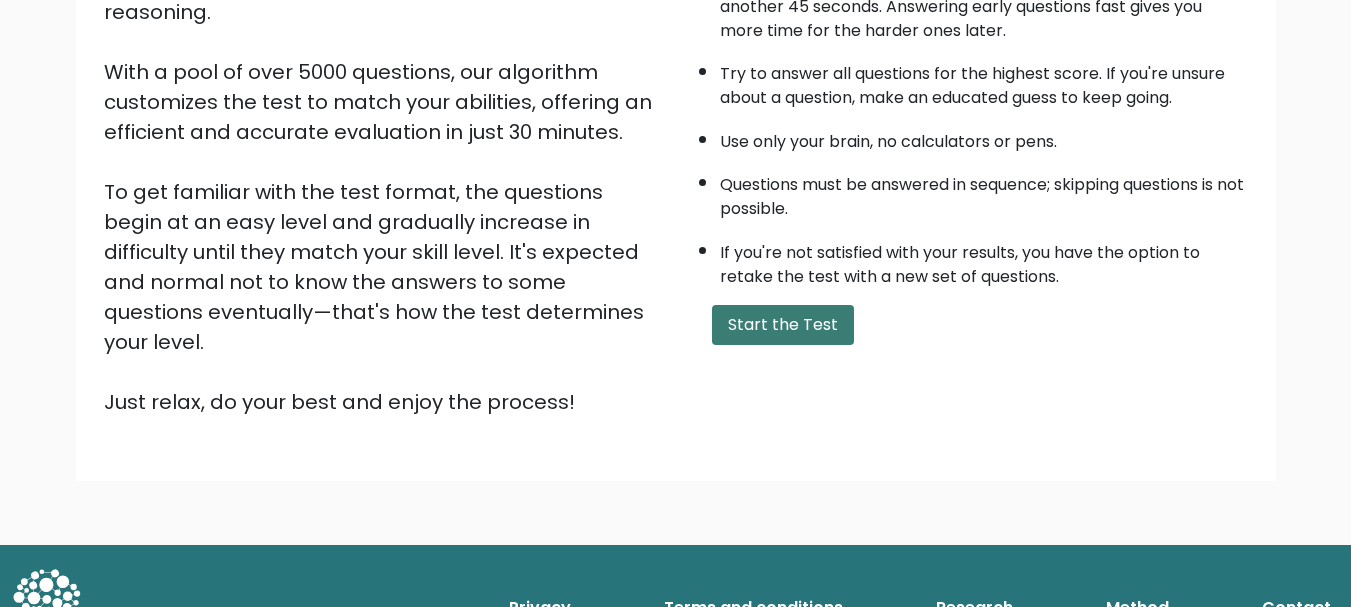 click on "Start the Test" at bounding box center (783, 325) 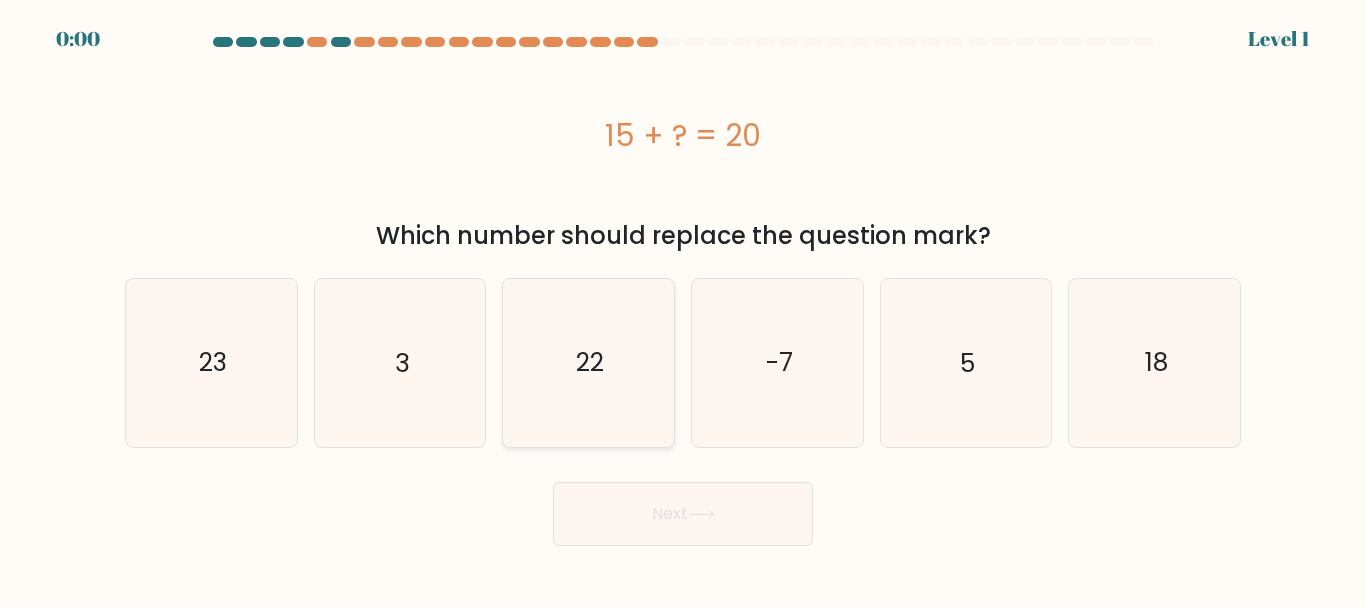 scroll, scrollTop: 0, scrollLeft: 0, axis: both 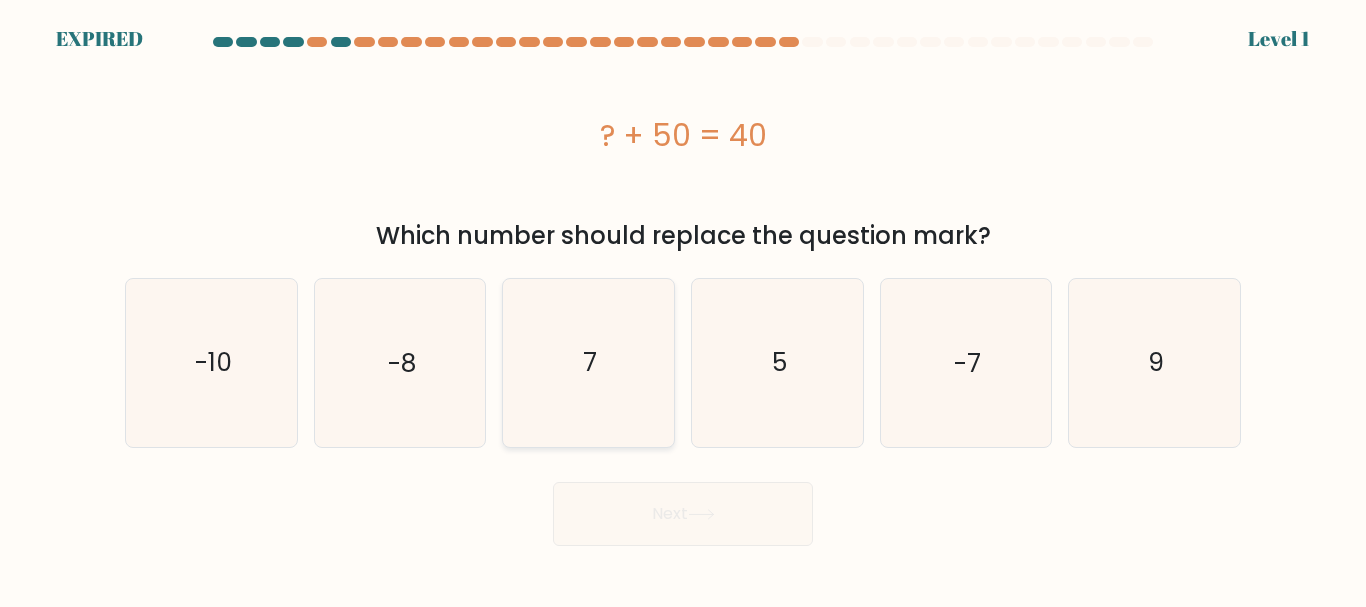 click on "7" at bounding box center (588, 362) 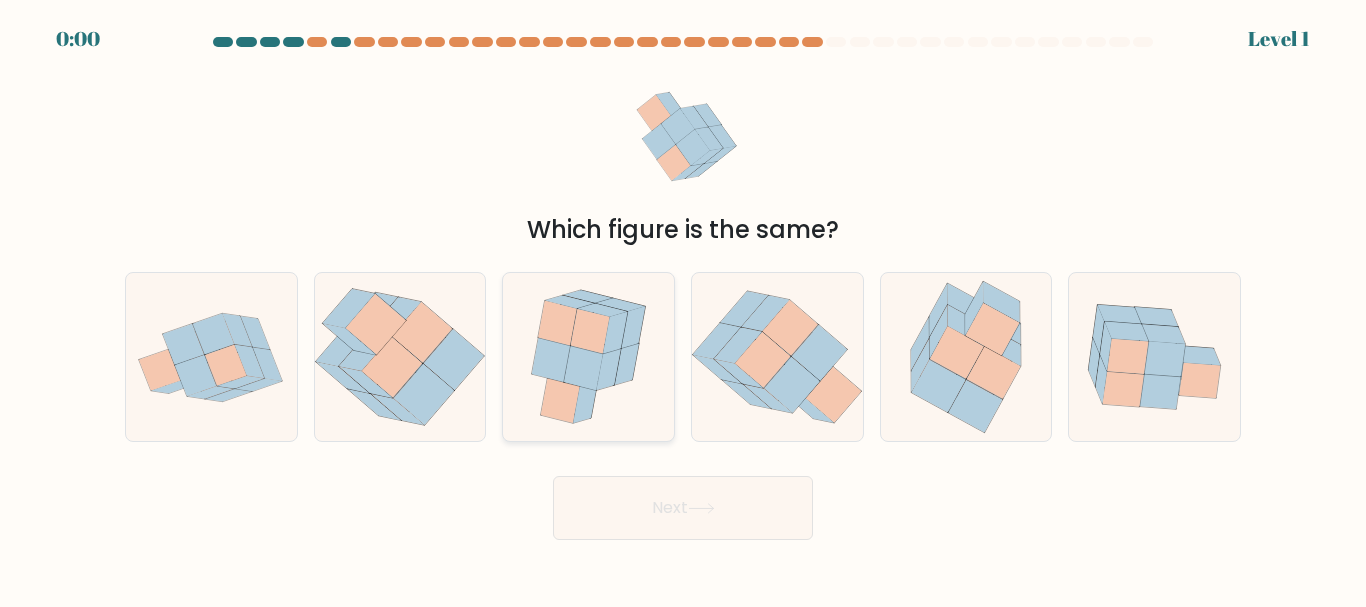 scroll, scrollTop: 0, scrollLeft: 0, axis: both 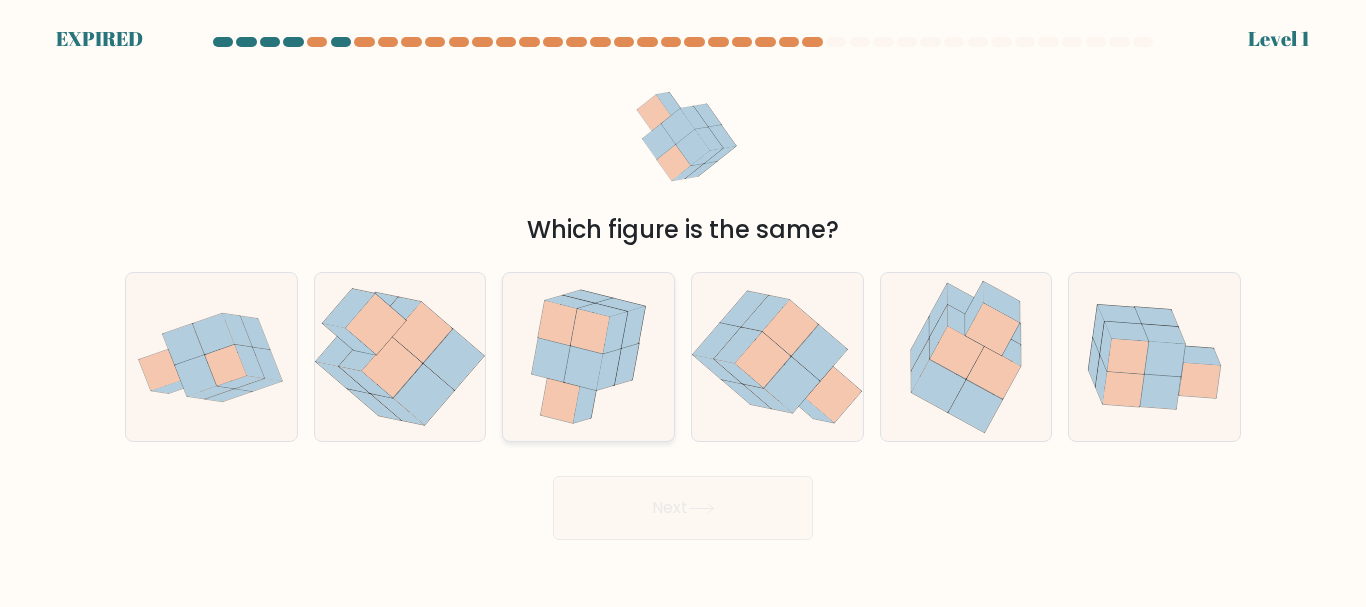 click at bounding box center [588, 356] 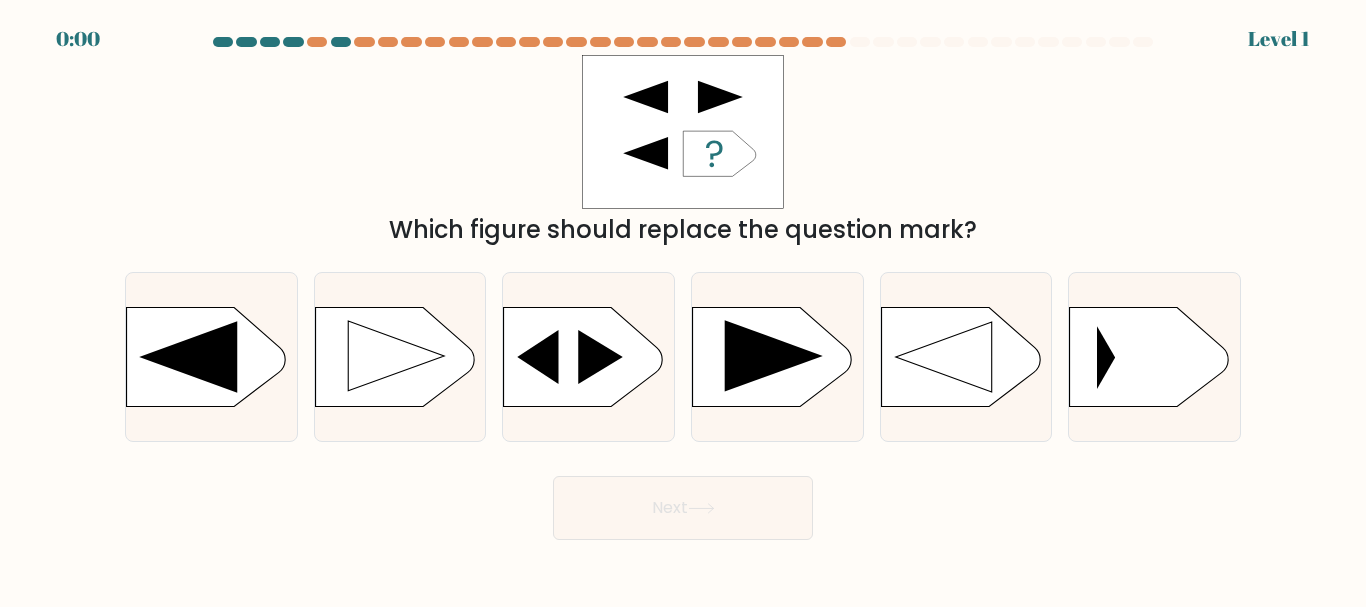 scroll, scrollTop: 0, scrollLeft: 0, axis: both 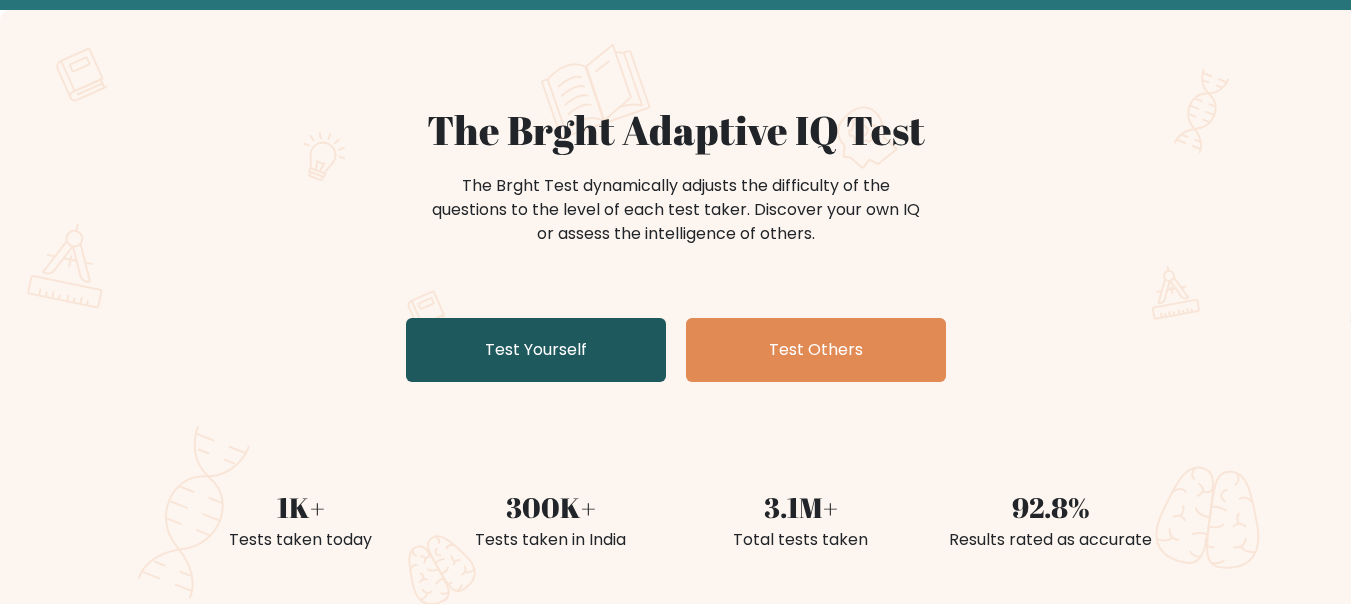 click on "Test Yourself" at bounding box center [536, 350] 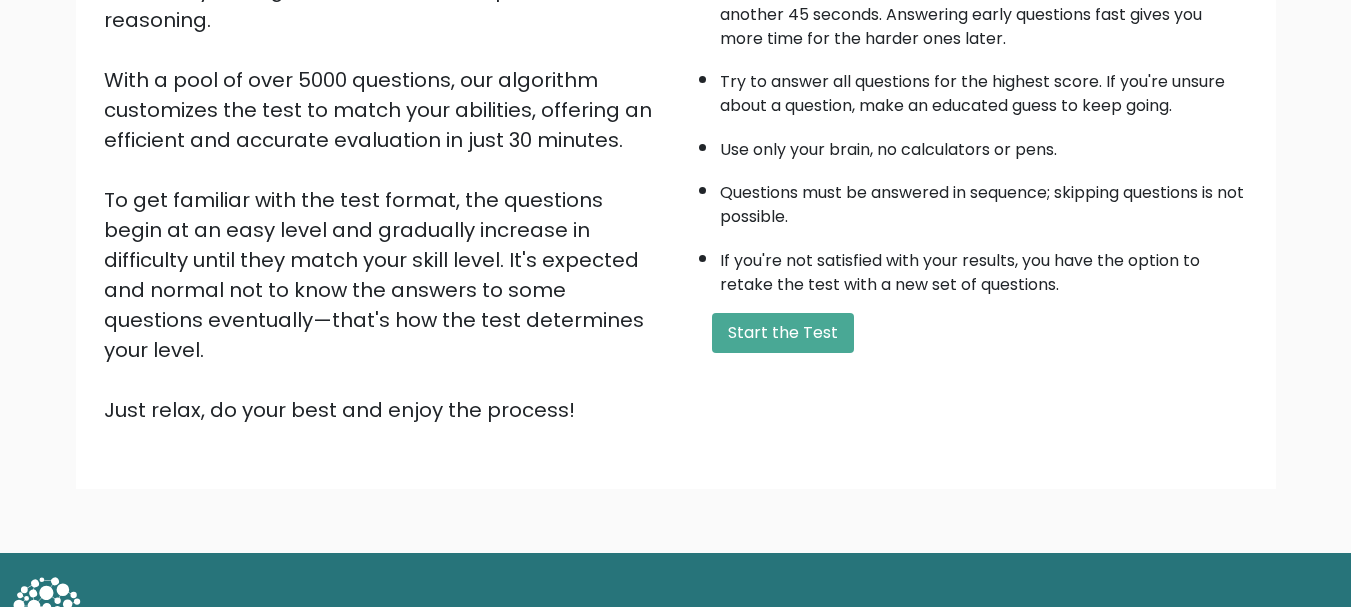 scroll, scrollTop: 309, scrollLeft: 0, axis: vertical 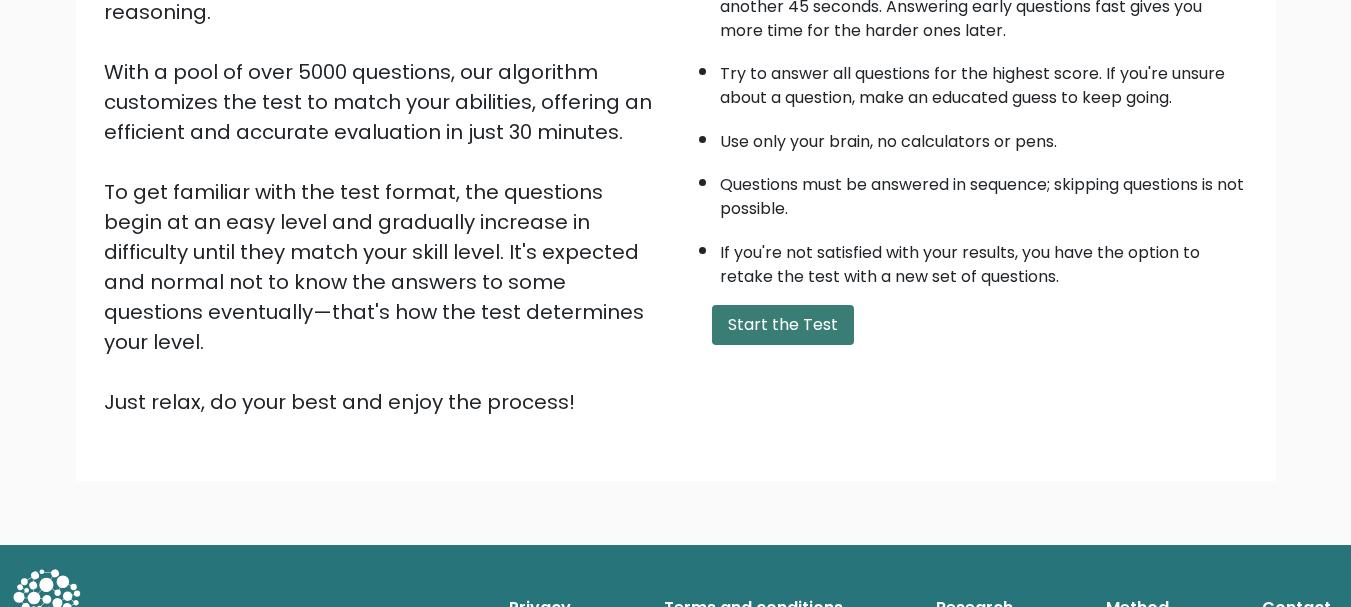 click on "Start the Test" at bounding box center [783, 325] 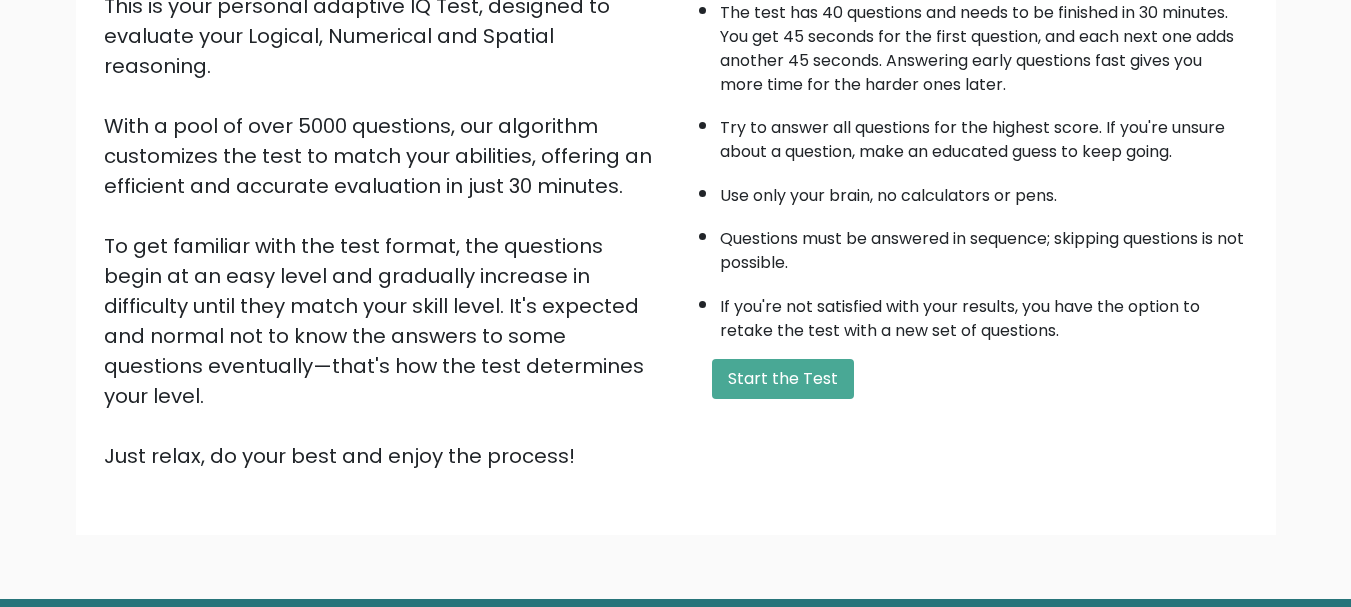 scroll, scrollTop: 309, scrollLeft: 0, axis: vertical 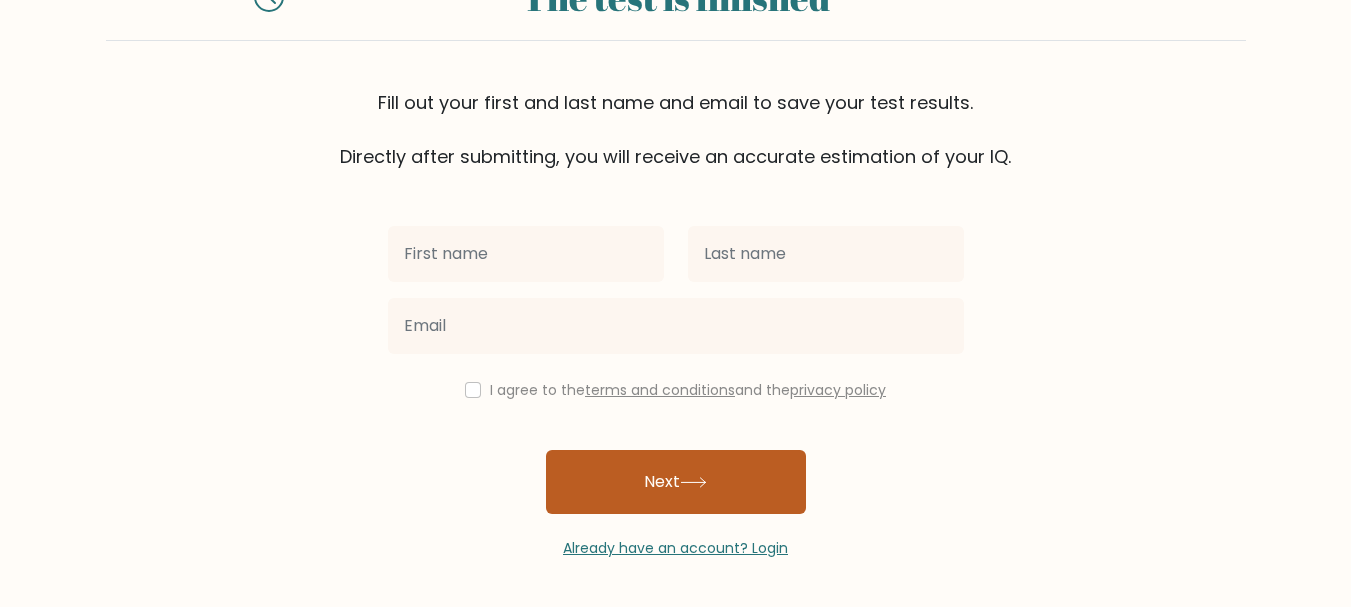 click on "Next" at bounding box center (676, 482) 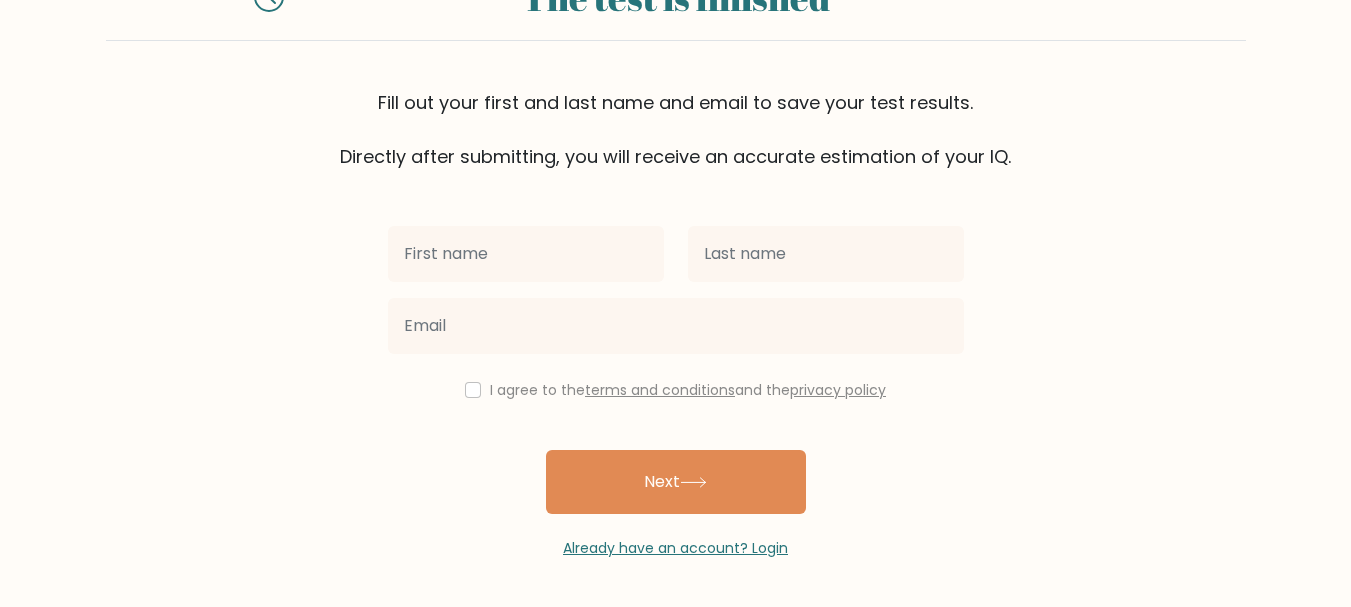 click on "I agree to the  terms and conditions  and the  privacy policy" at bounding box center [676, 390] 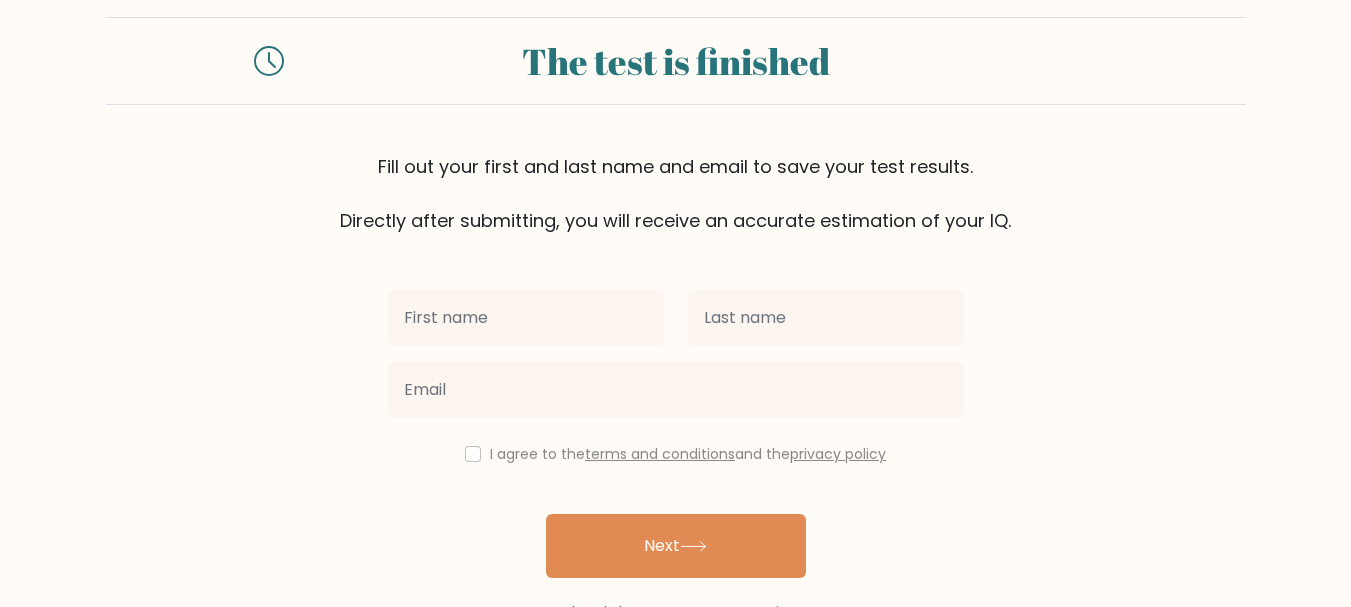 scroll, scrollTop: 0, scrollLeft: 0, axis: both 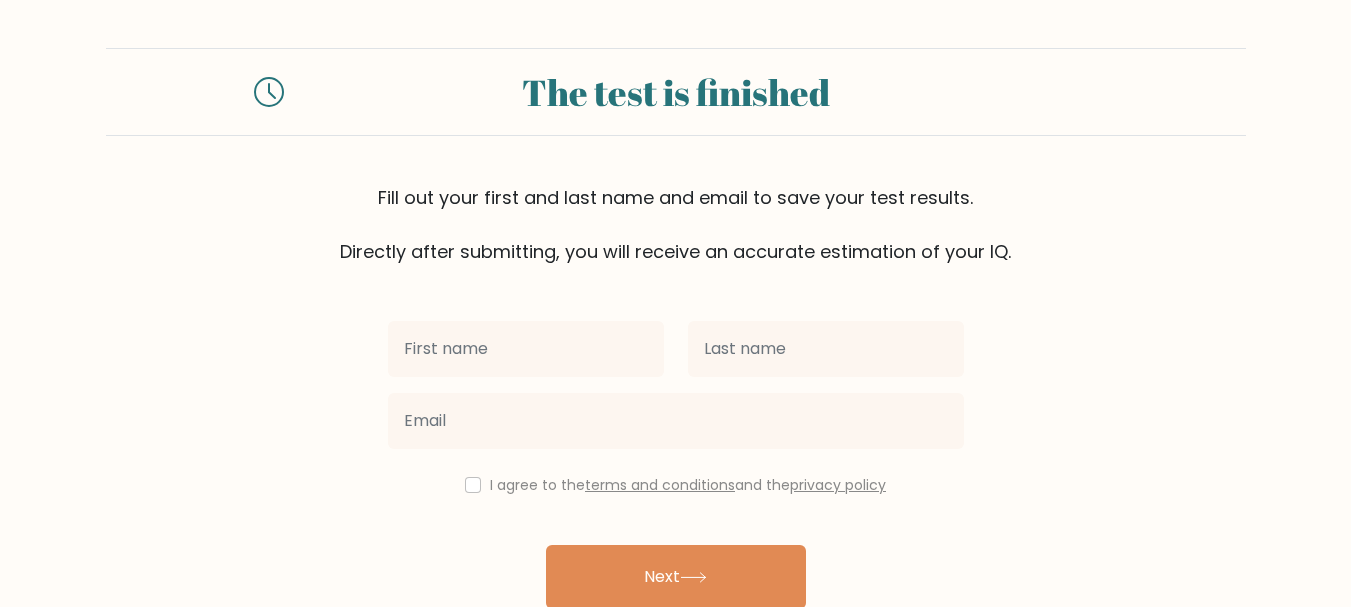 drag, startPoint x: 287, startPoint y: 86, endPoint x: 277, endPoint y: 91, distance: 11.18034 